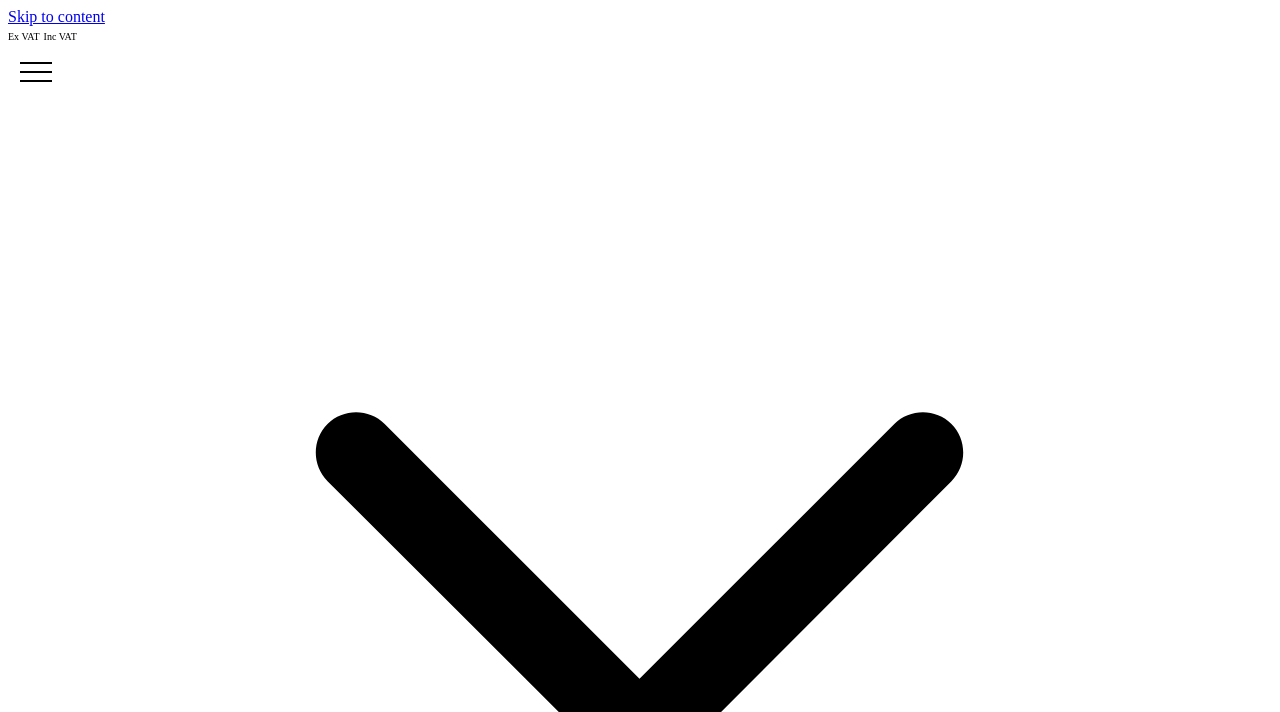 scroll, scrollTop: 0, scrollLeft: 0, axis: both 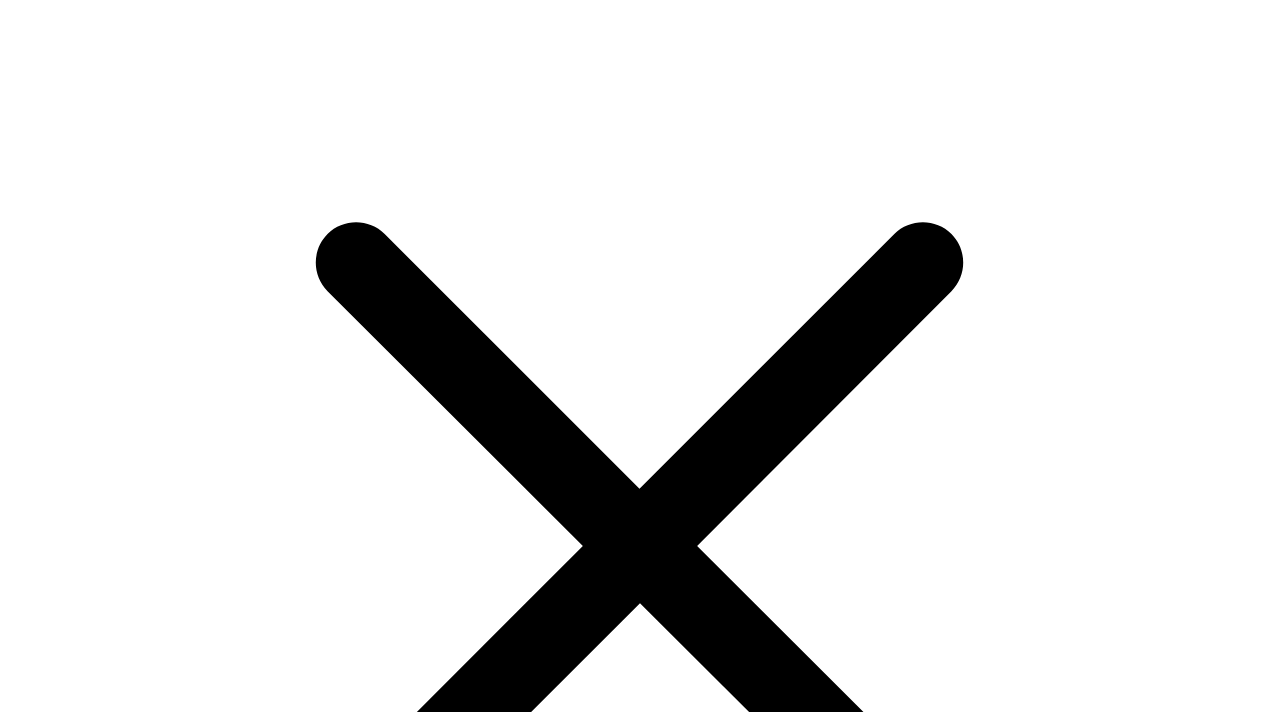 click at bounding box center (243, 15700) 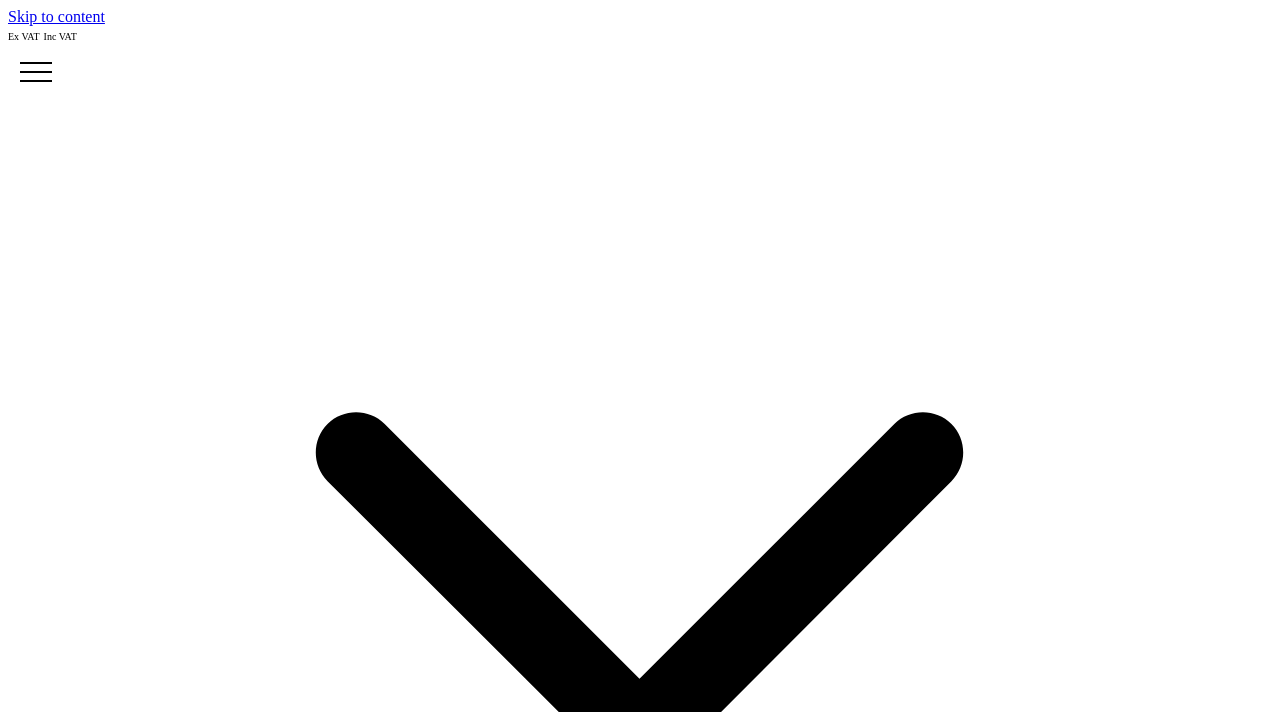scroll, scrollTop: 0, scrollLeft: 0, axis: both 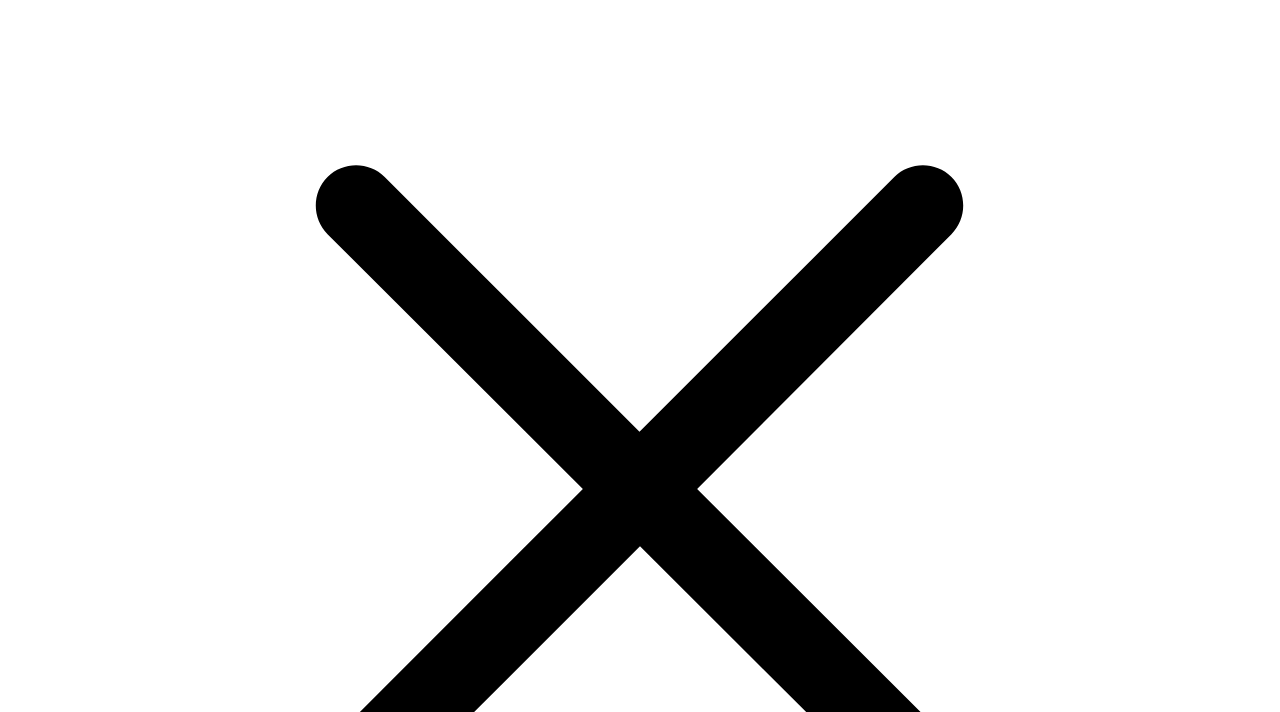 click on "custom merchandise" at bounding box center [640, 15682] 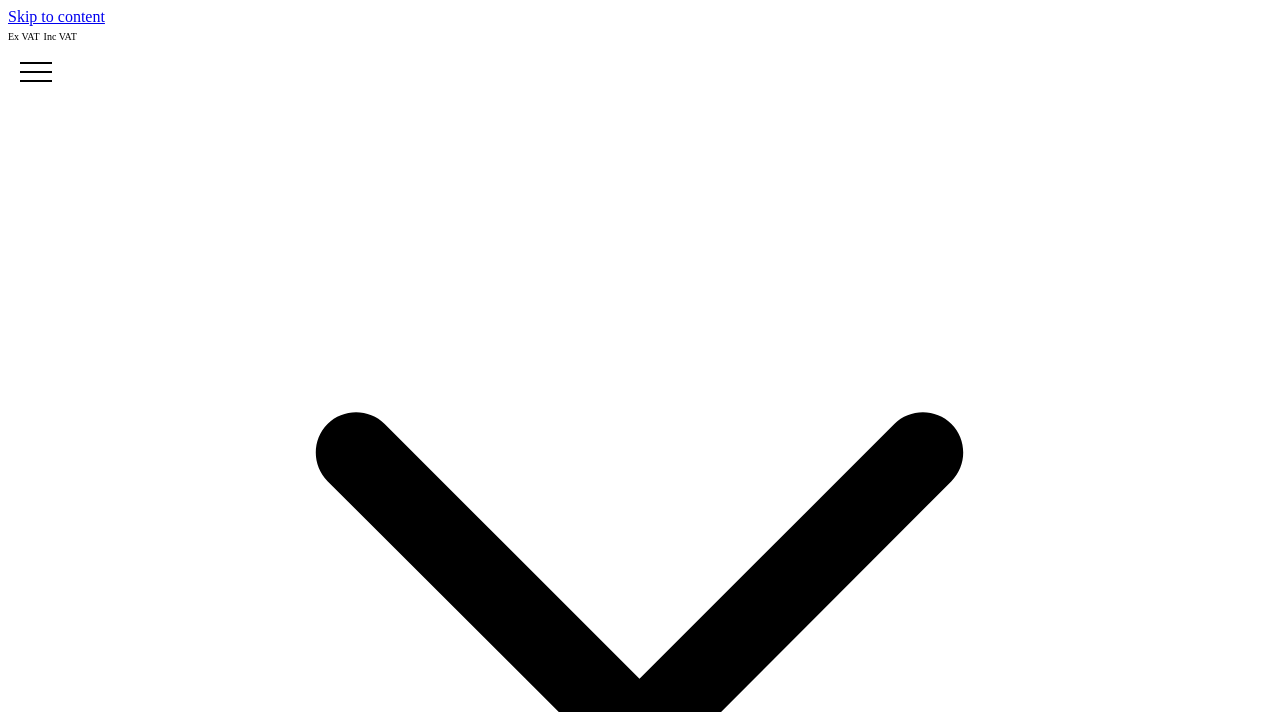 scroll, scrollTop: 0, scrollLeft: 0, axis: both 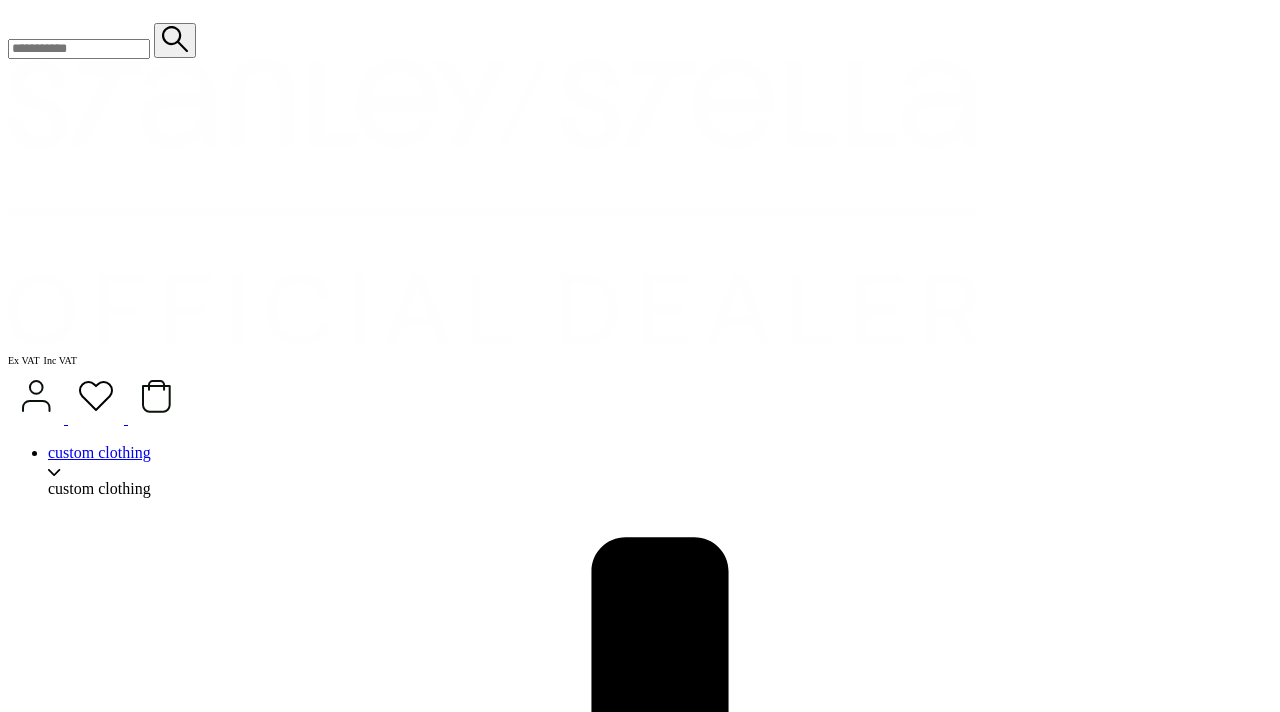 click on ">  Show more..." at bounding box center (99, 17166) 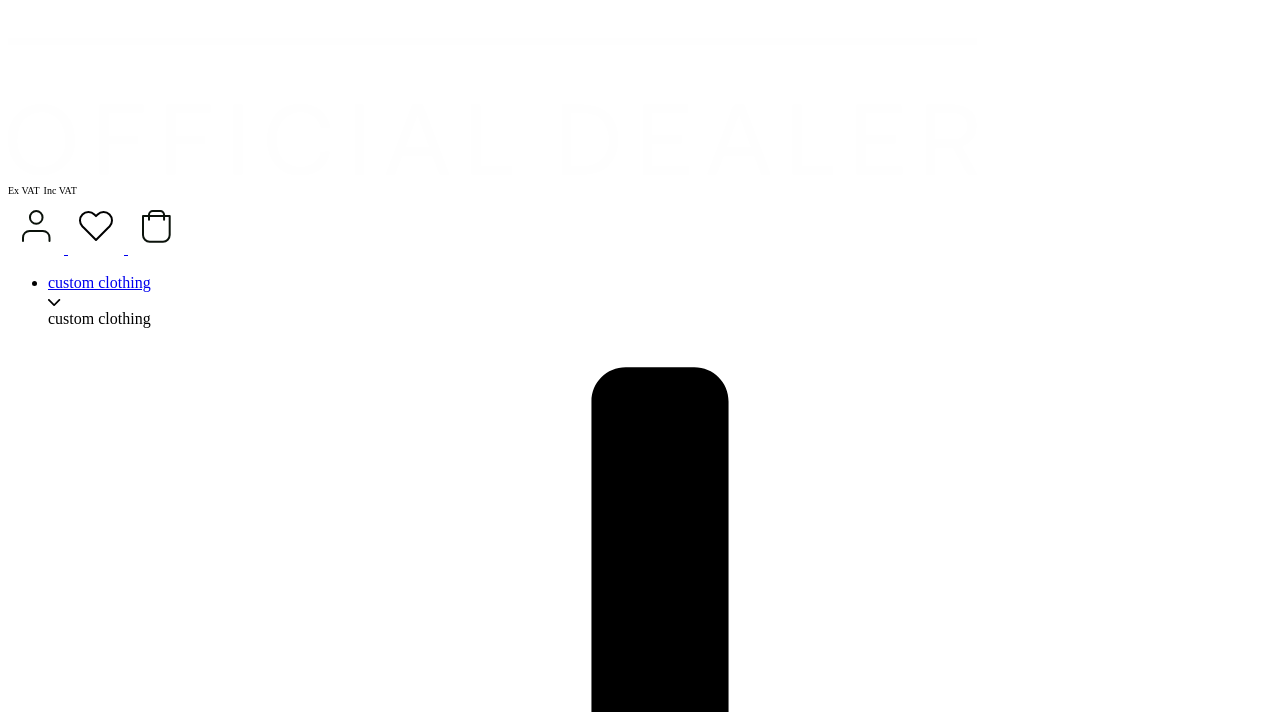 scroll, scrollTop: 1991, scrollLeft: 0, axis: vertical 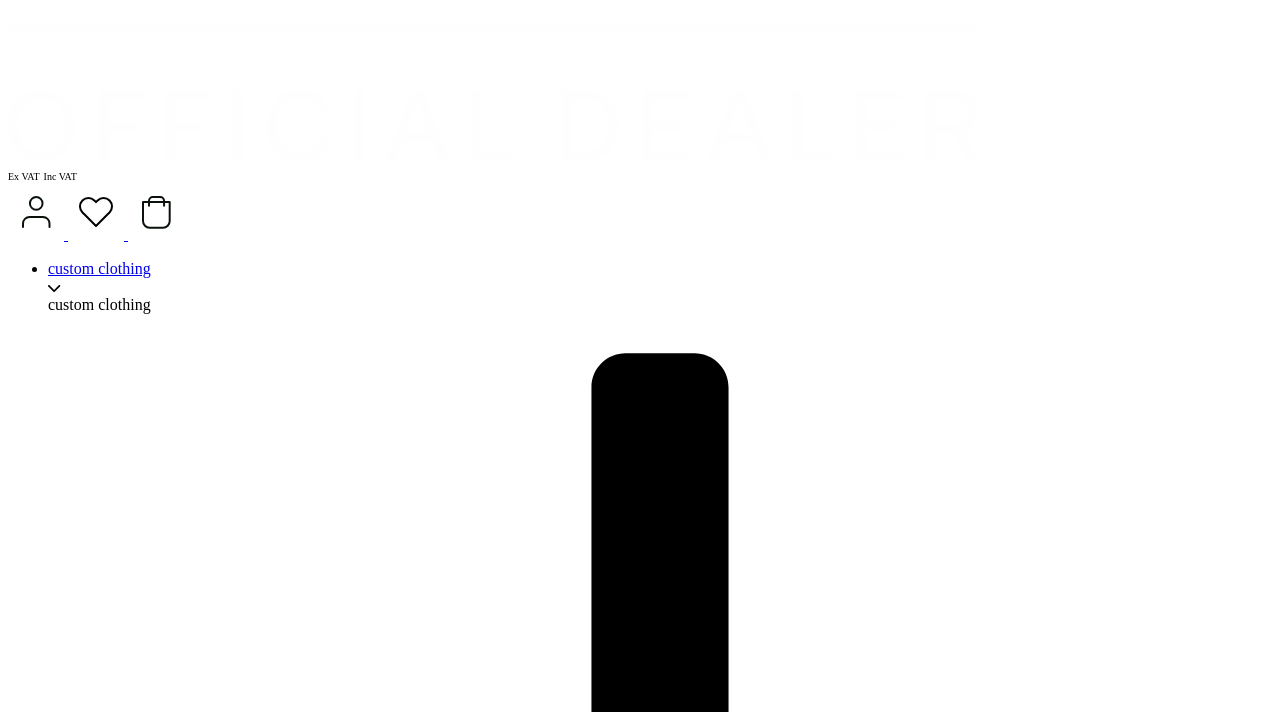 click on "Purple" at bounding box center (69, 17708) 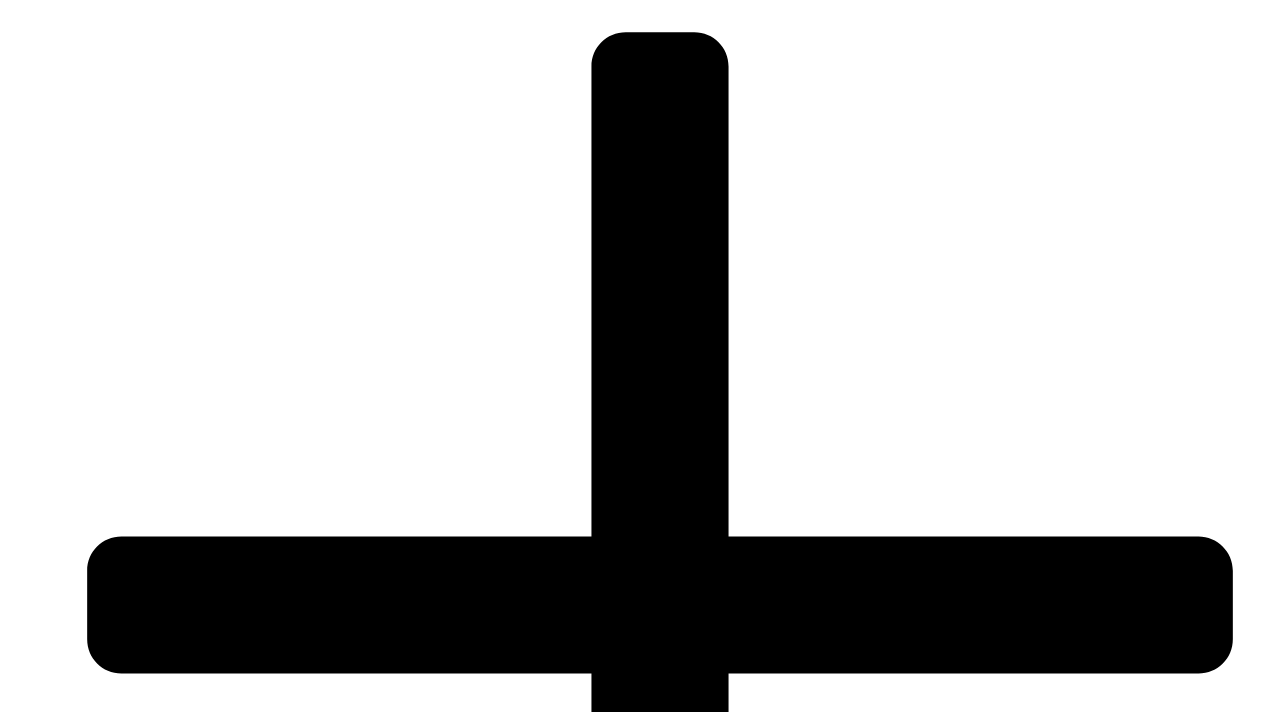 scroll, scrollTop: 2296, scrollLeft: 0, axis: vertical 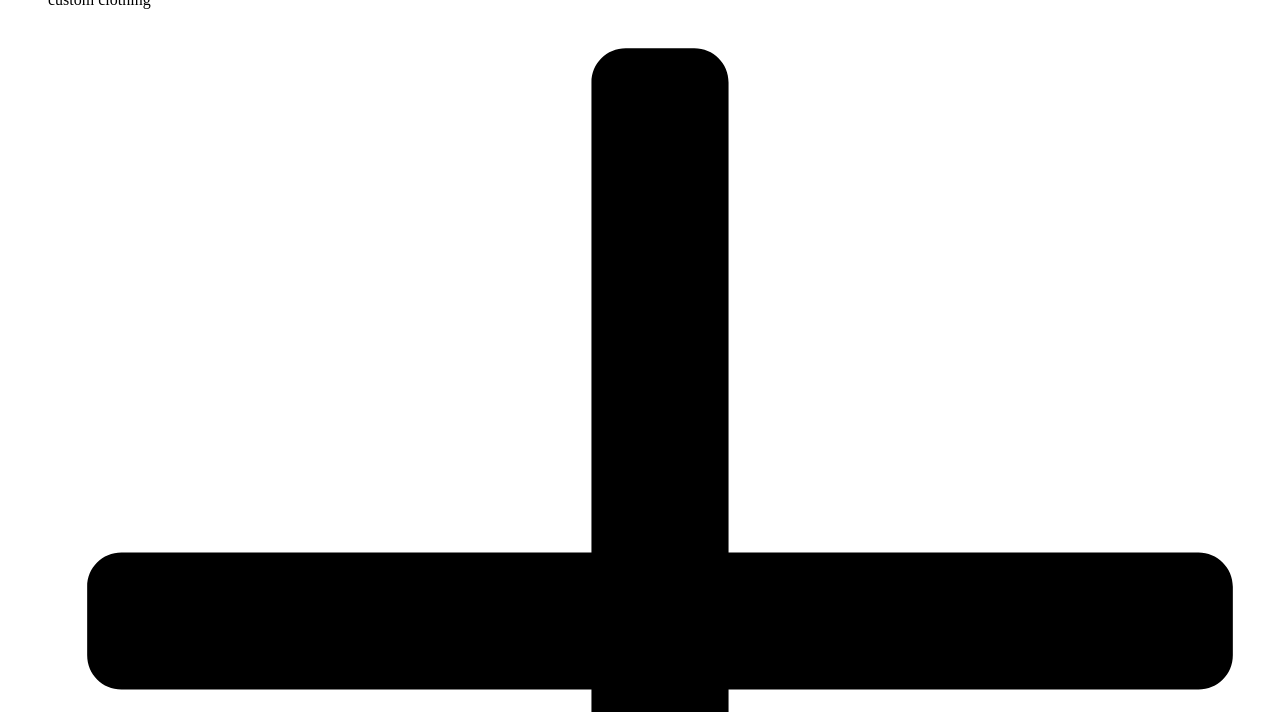 click at bounding box center (189, 19595) 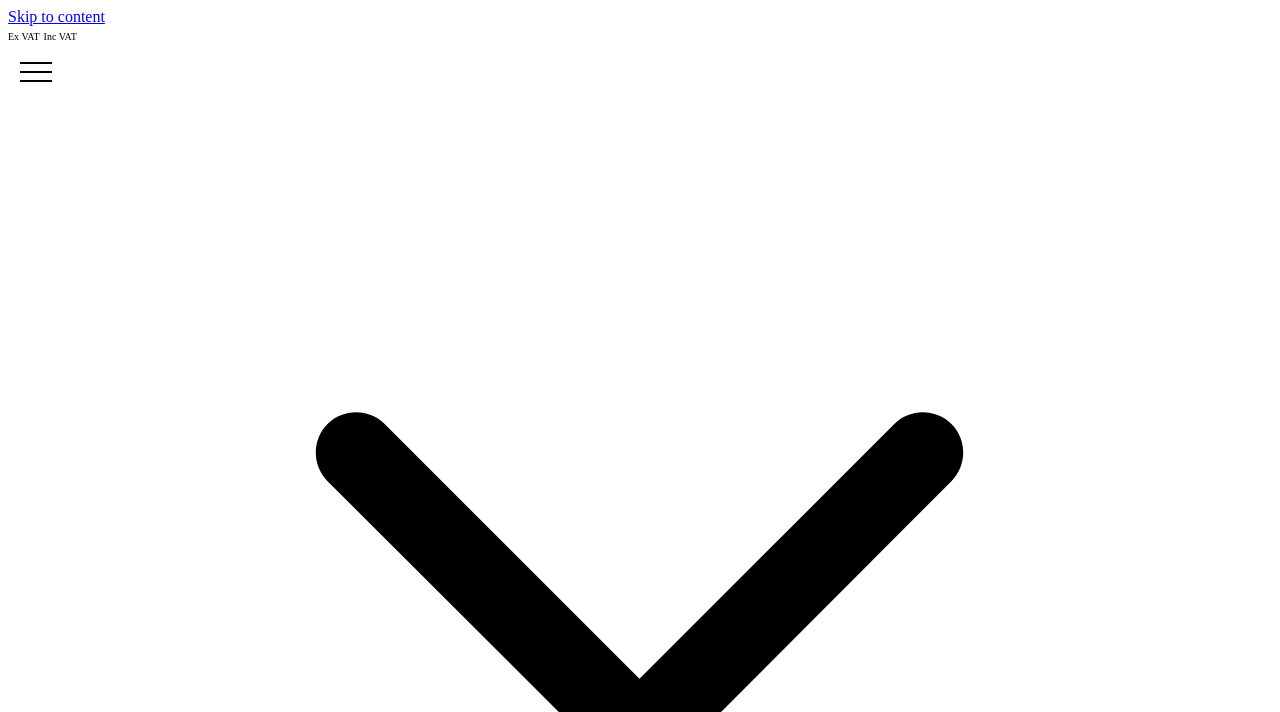scroll, scrollTop: 0, scrollLeft: 0, axis: both 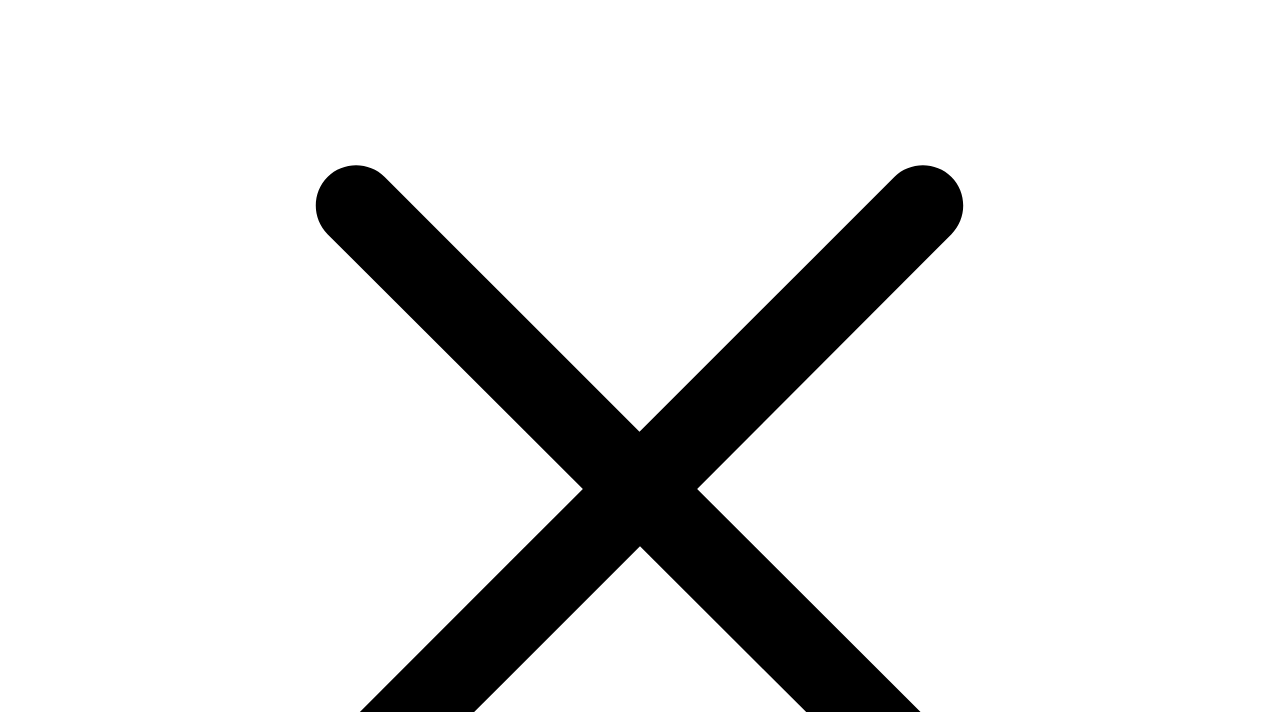 click on "plain cost" at bounding box center [640, 18565] 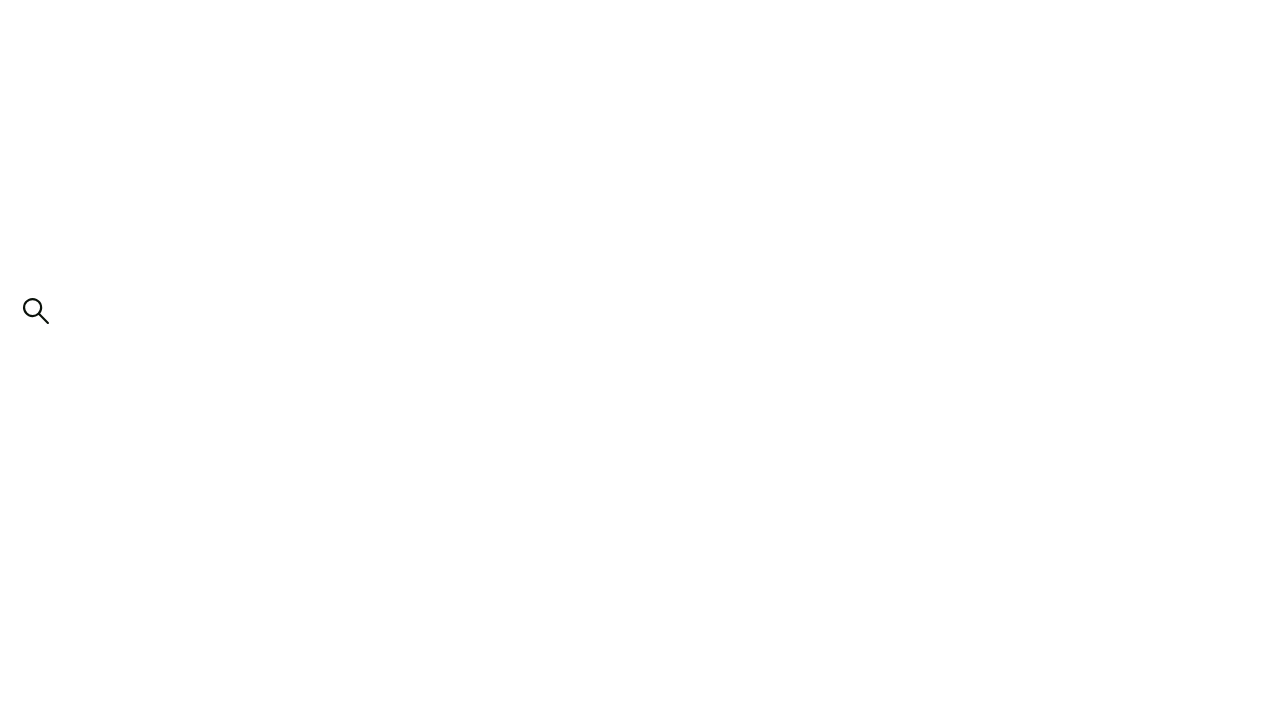 scroll, scrollTop: 1052, scrollLeft: 0, axis: vertical 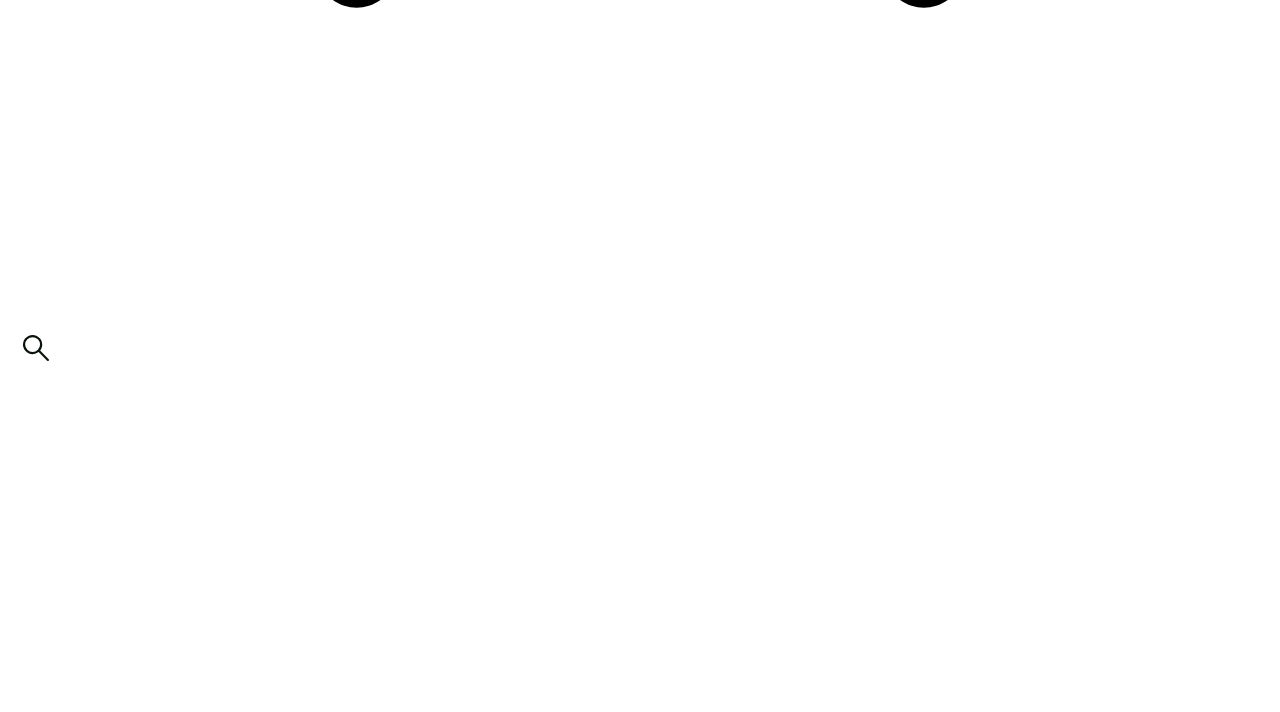 click on "add to quote" at bounding box center [640, 19975] 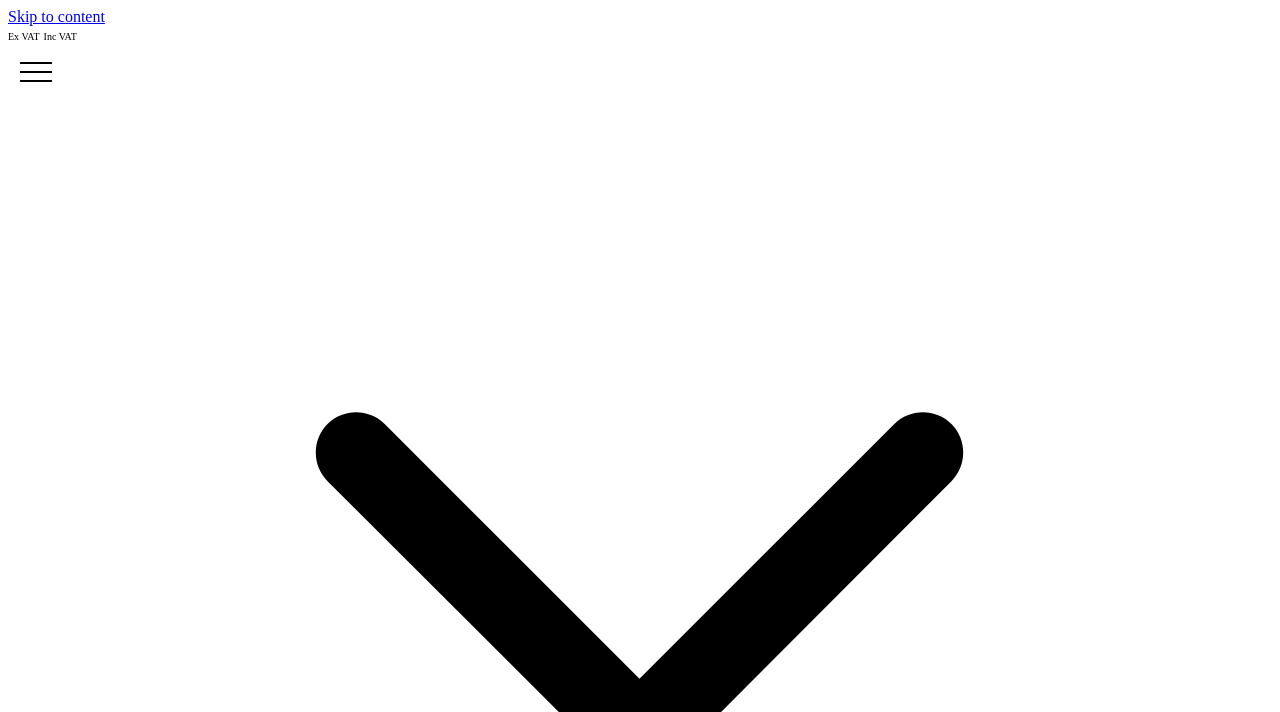 scroll, scrollTop: 0, scrollLeft: 0, axis: both 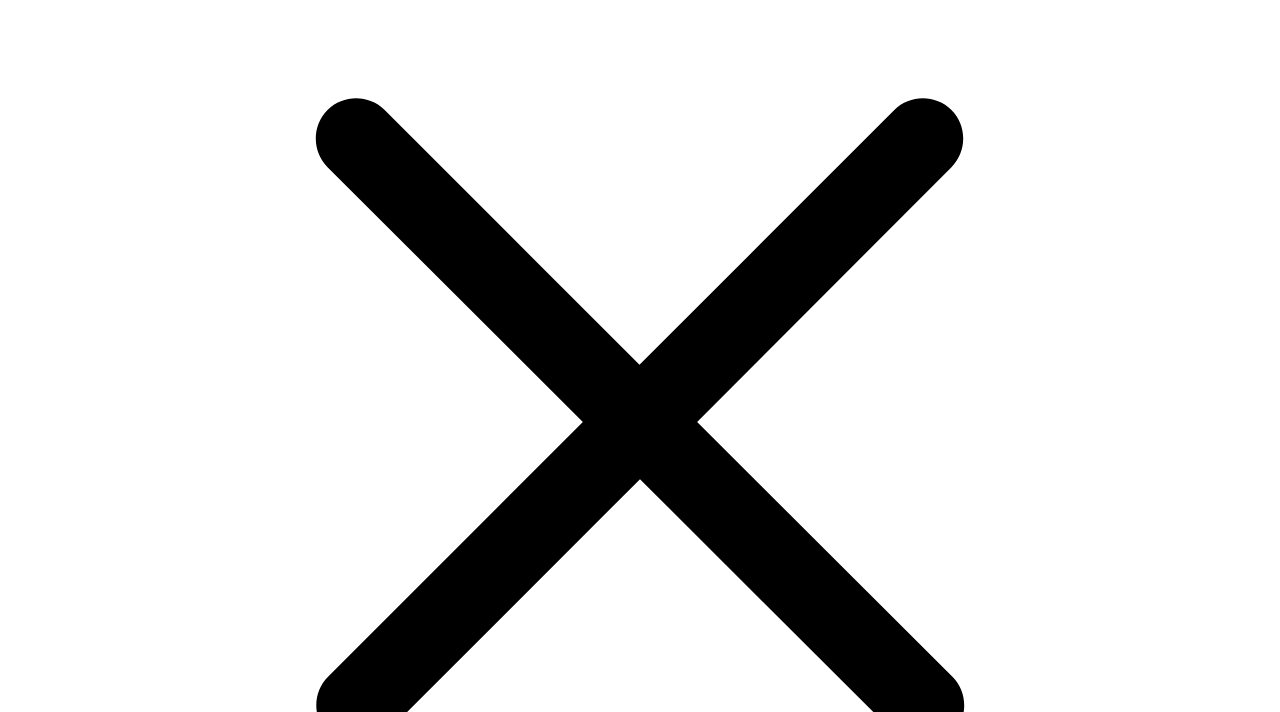 click on "proceed to next step" at bounding box center (76, 17259) 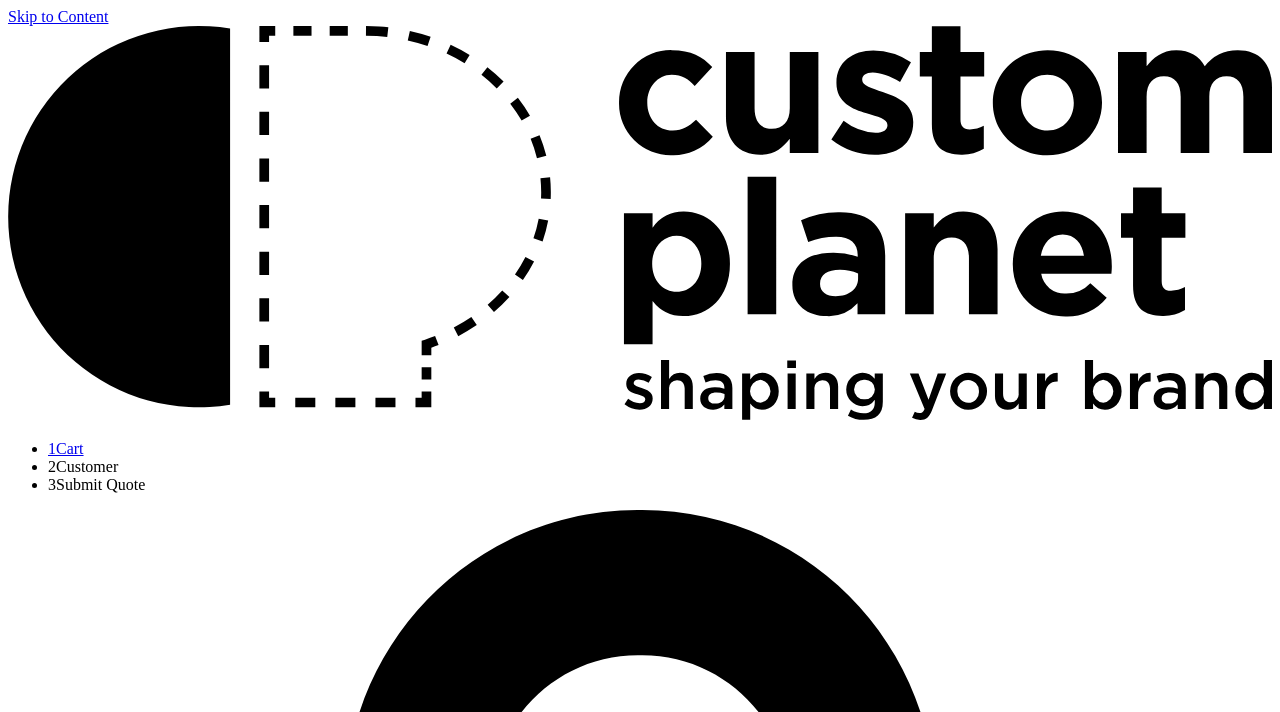scroll, scrollTop: 0, scrollLeft: 0, axis: both 